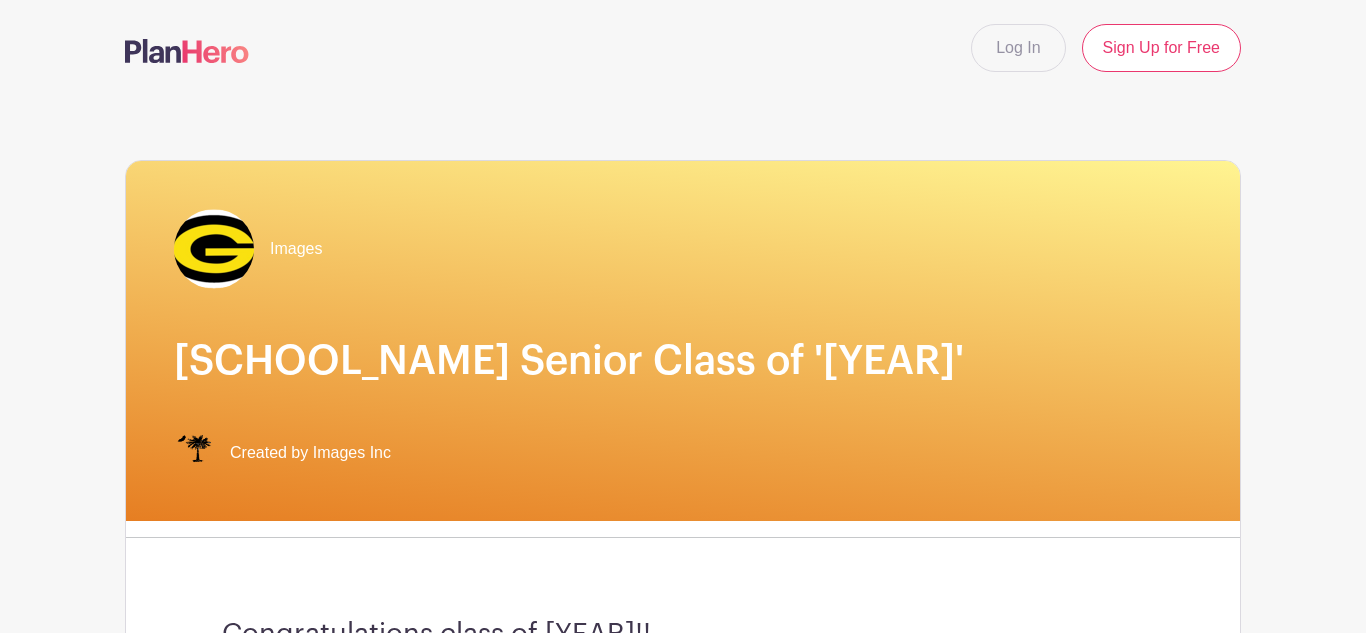 scroll, scrollTop: 0, scrollLeft: 0, axis: both 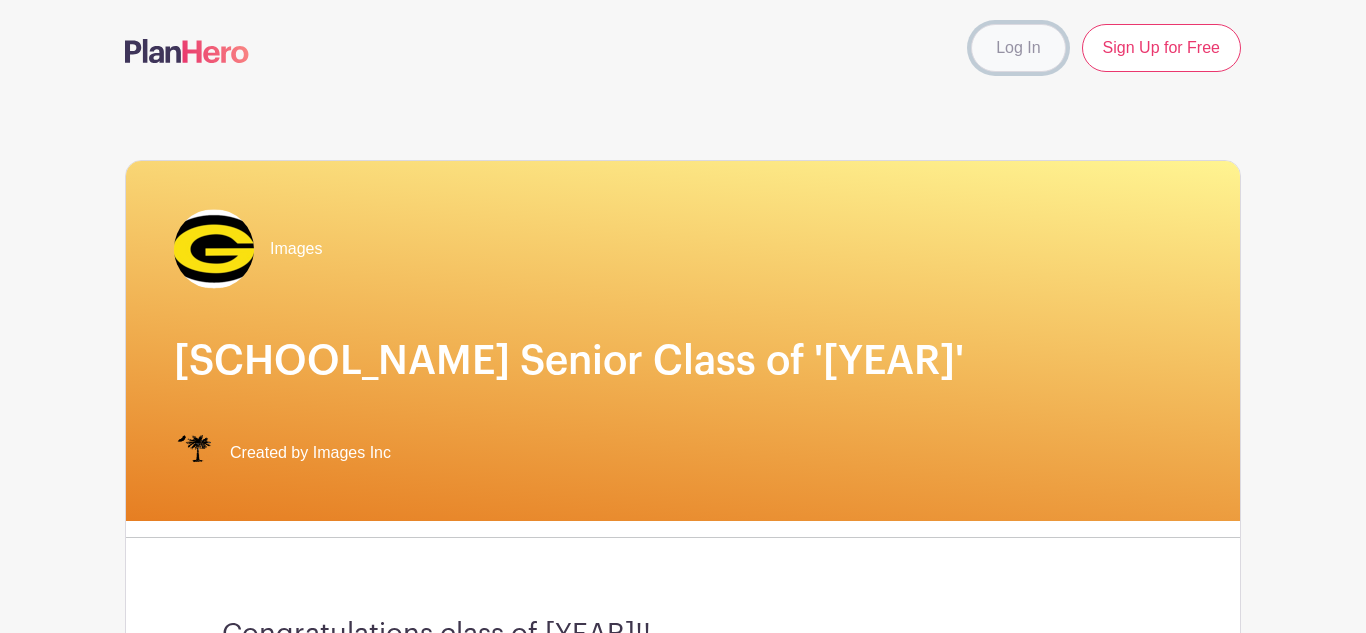 click on "Log In" at bounding box center (1018, 48) 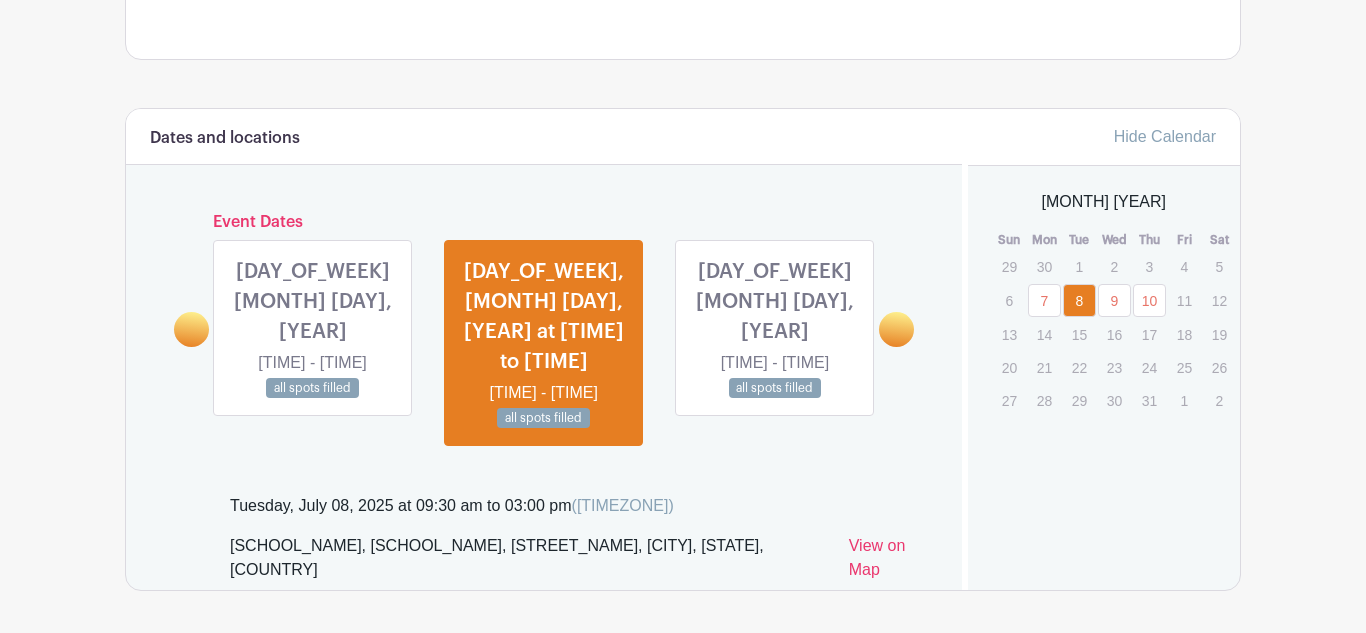 scroll, scrollTop: 1006, scrollLeft: 0, axis: vertical 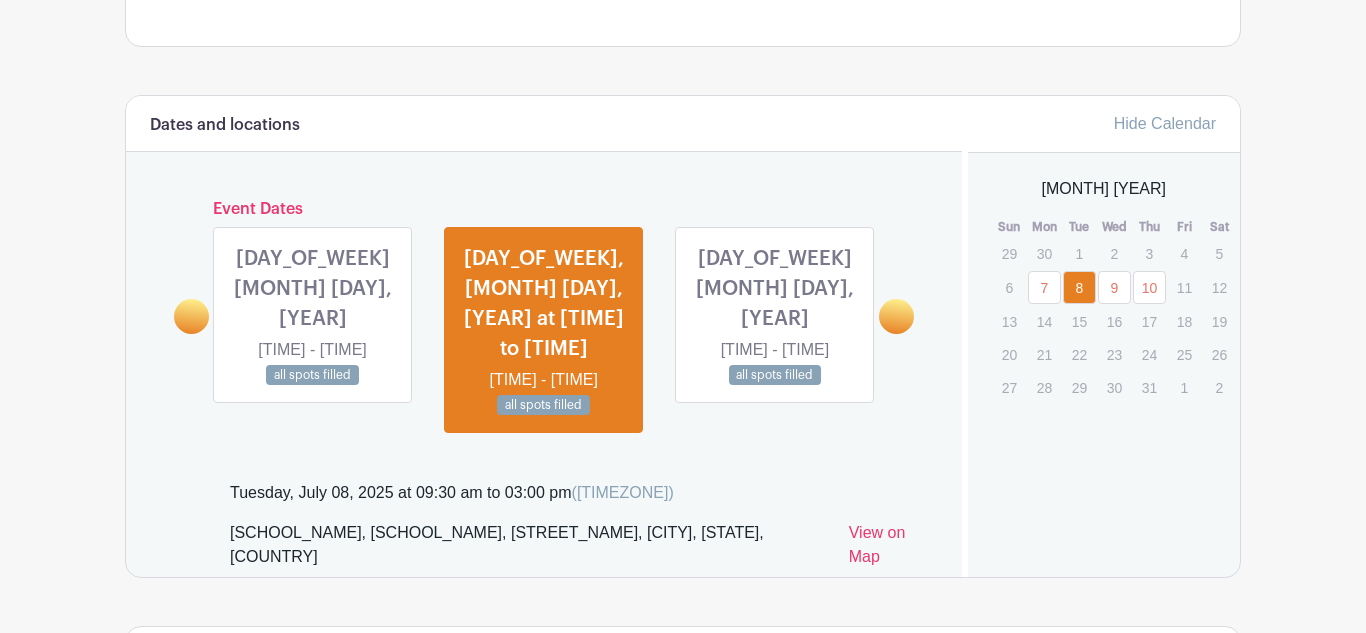 click at bounding box center [313, 386] 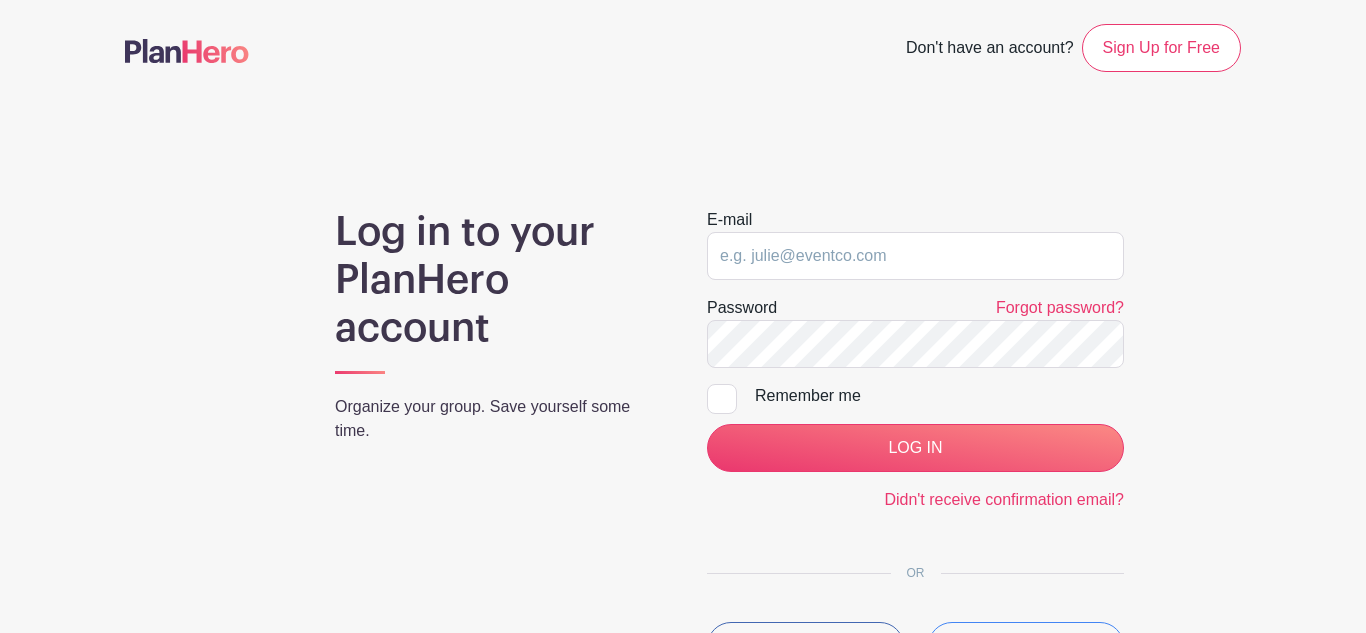 scroll, scrollTop: 0, scrollLeft: 0, axis: both 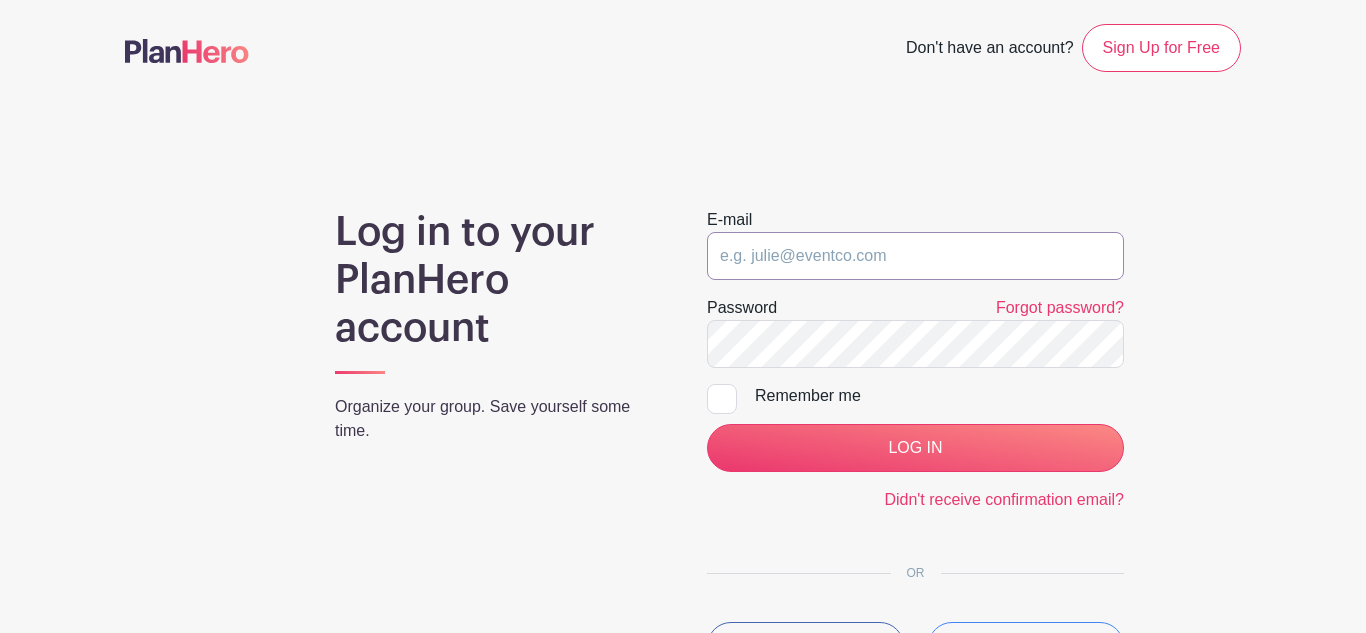 click at bounding box center [915, 256] 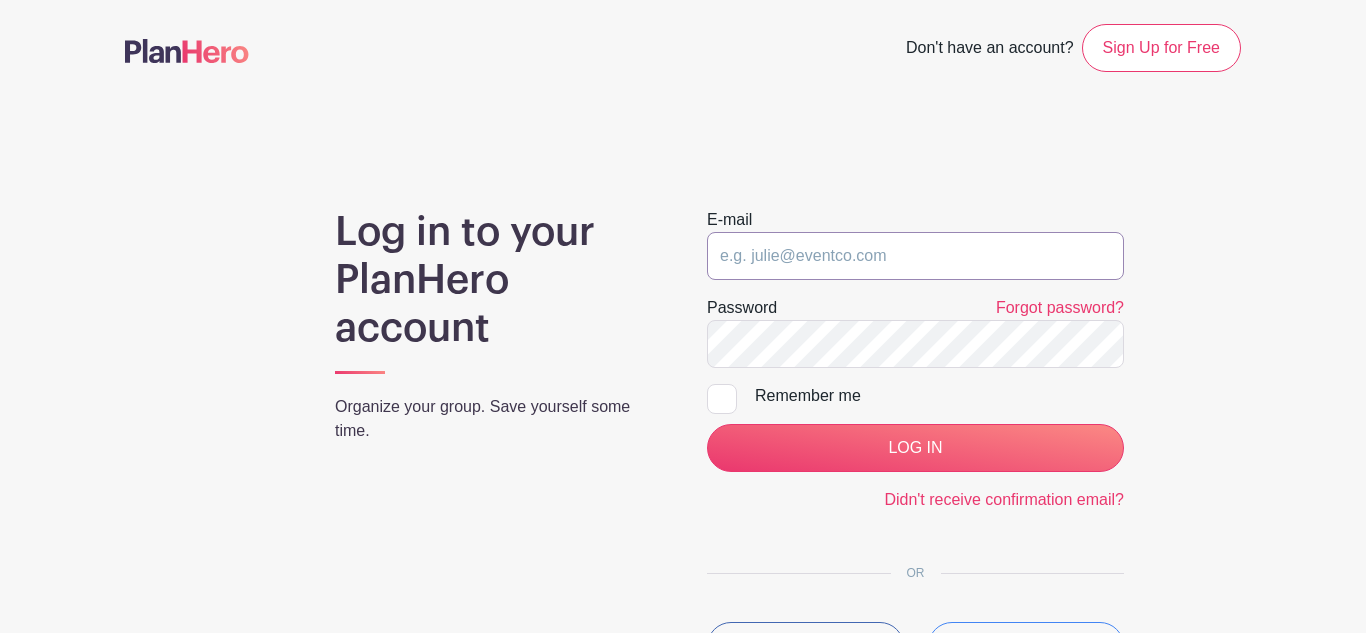 type on "[EMAIL]" 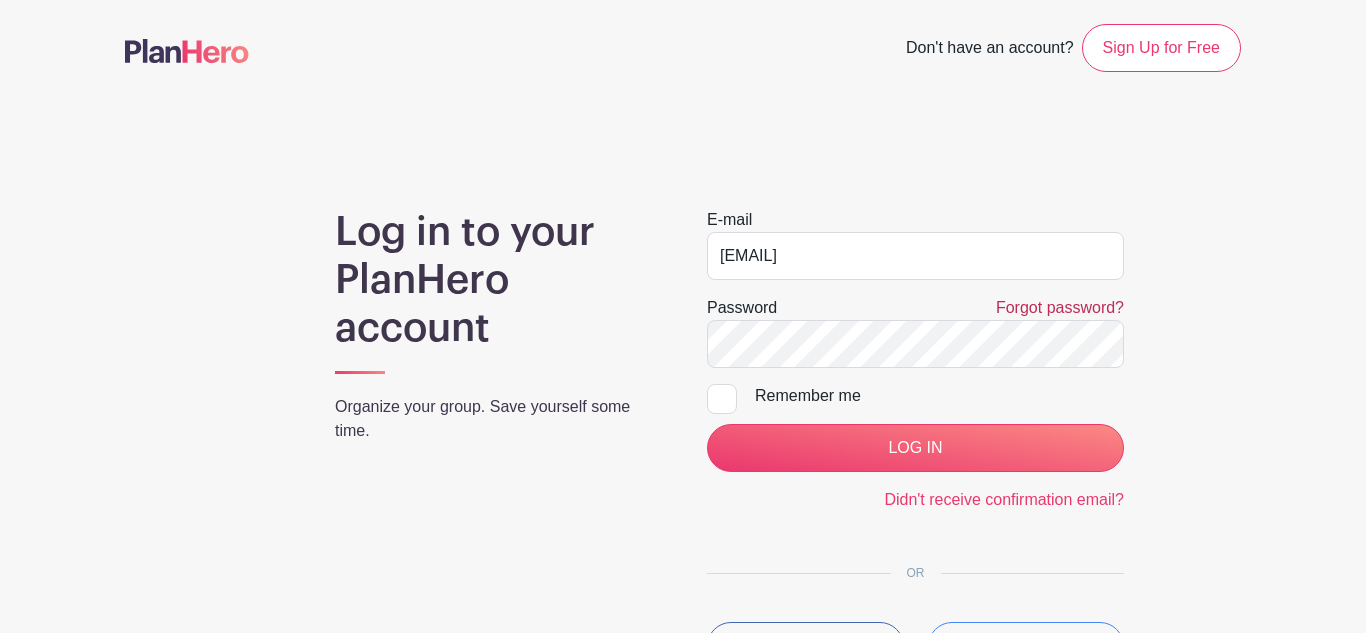 click on "Forgot password?" at bounding box center (1060, 307) 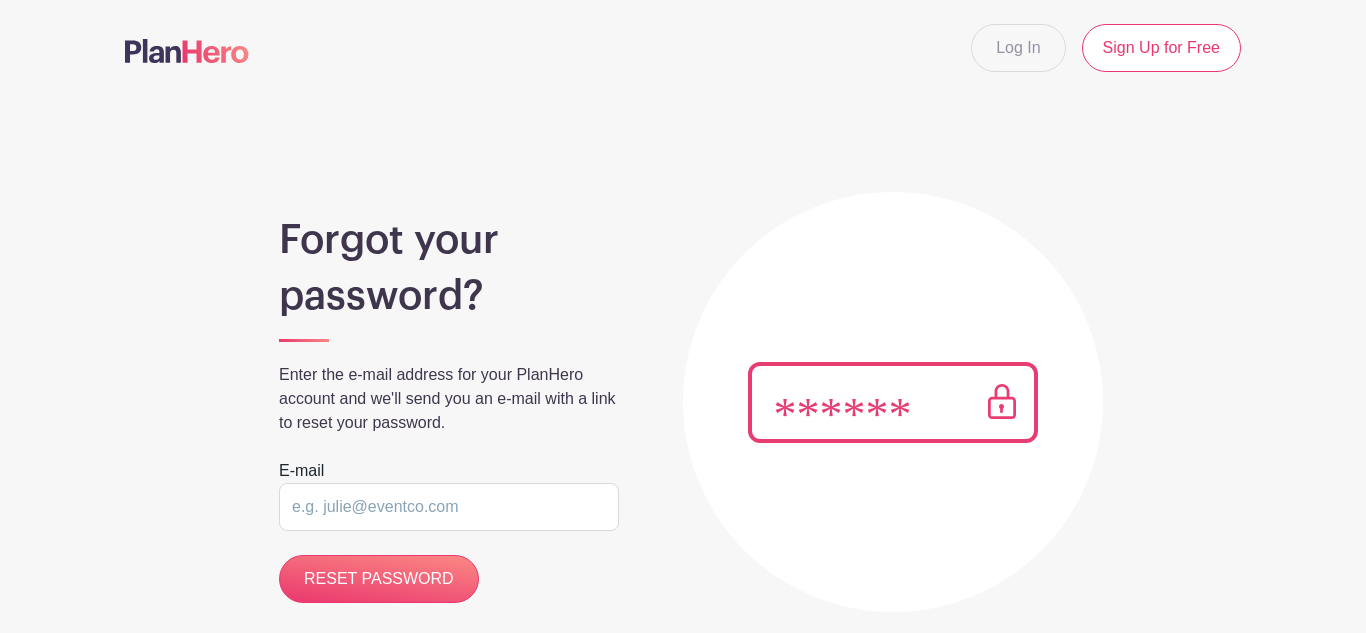 scroll, scrollTop: 0, scrollLeft: 0, axis: both 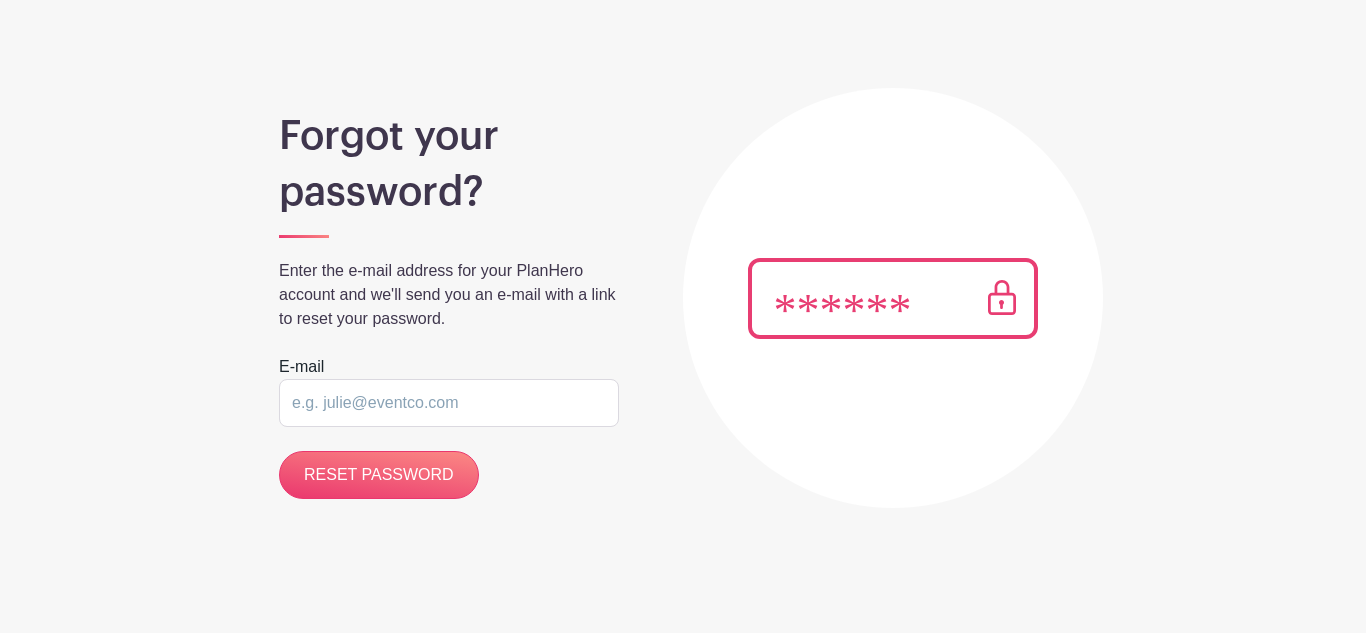 click at bounding box center (449, 403) 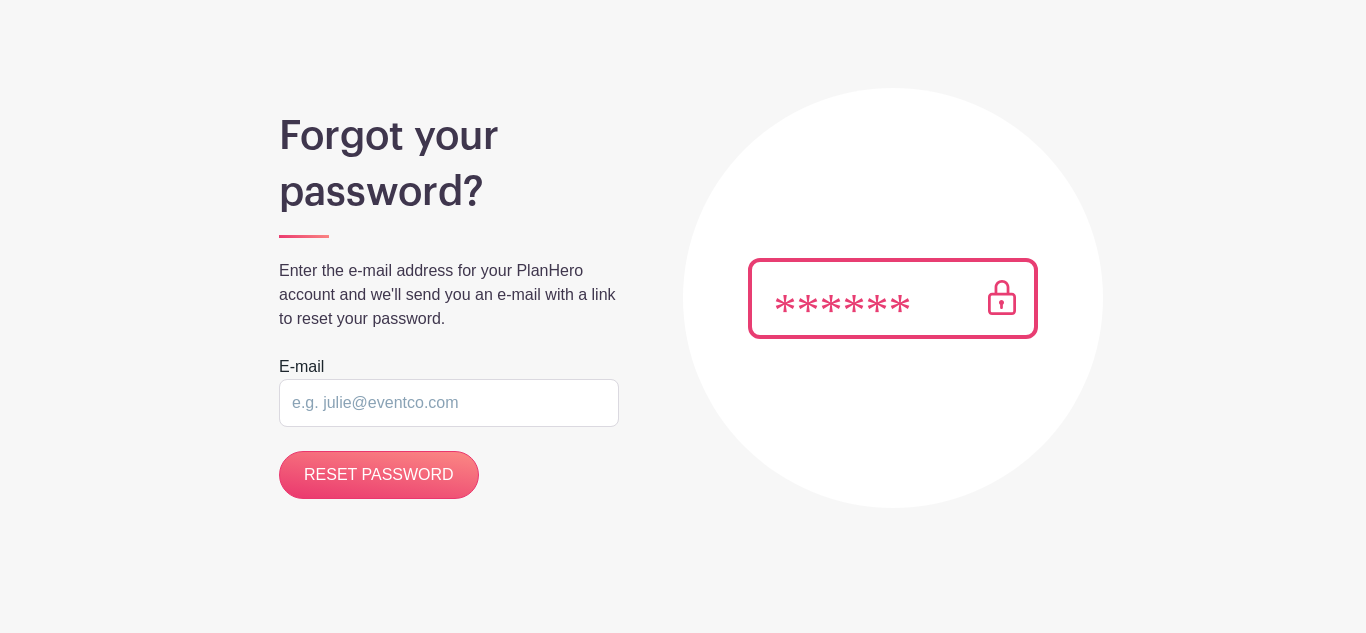 type on "[EMAIL]" 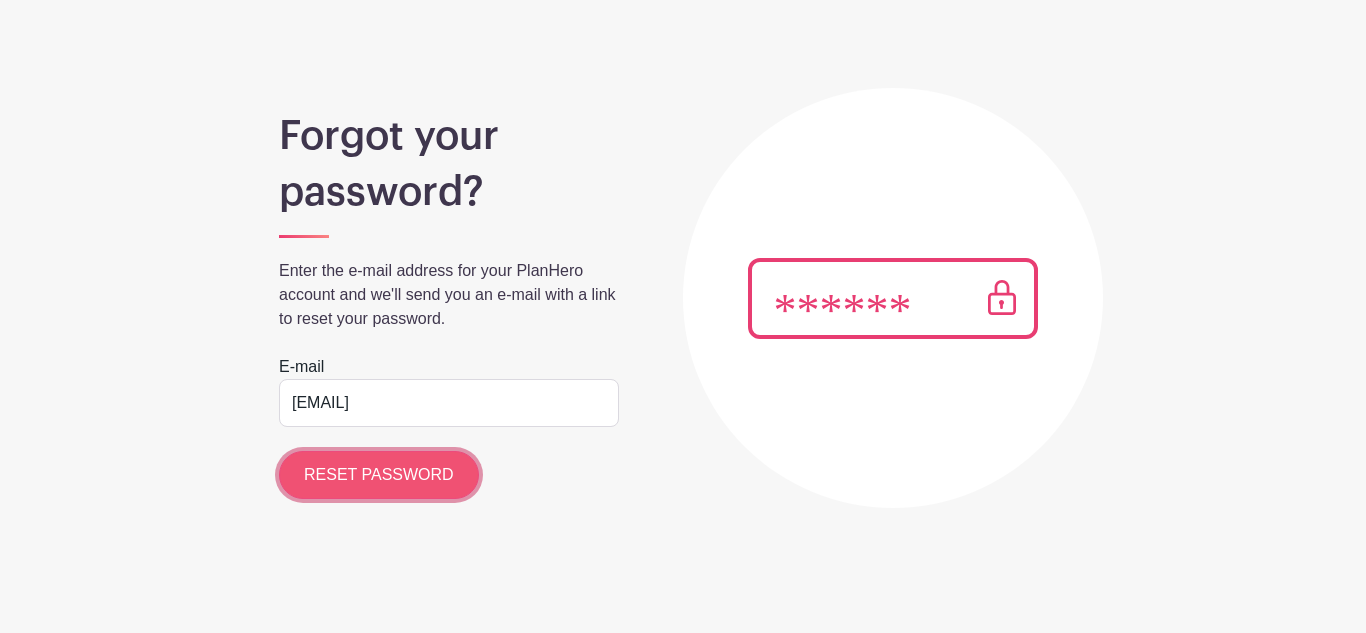 click on "RESET PASSWORD" at bounding box center [379, 475] 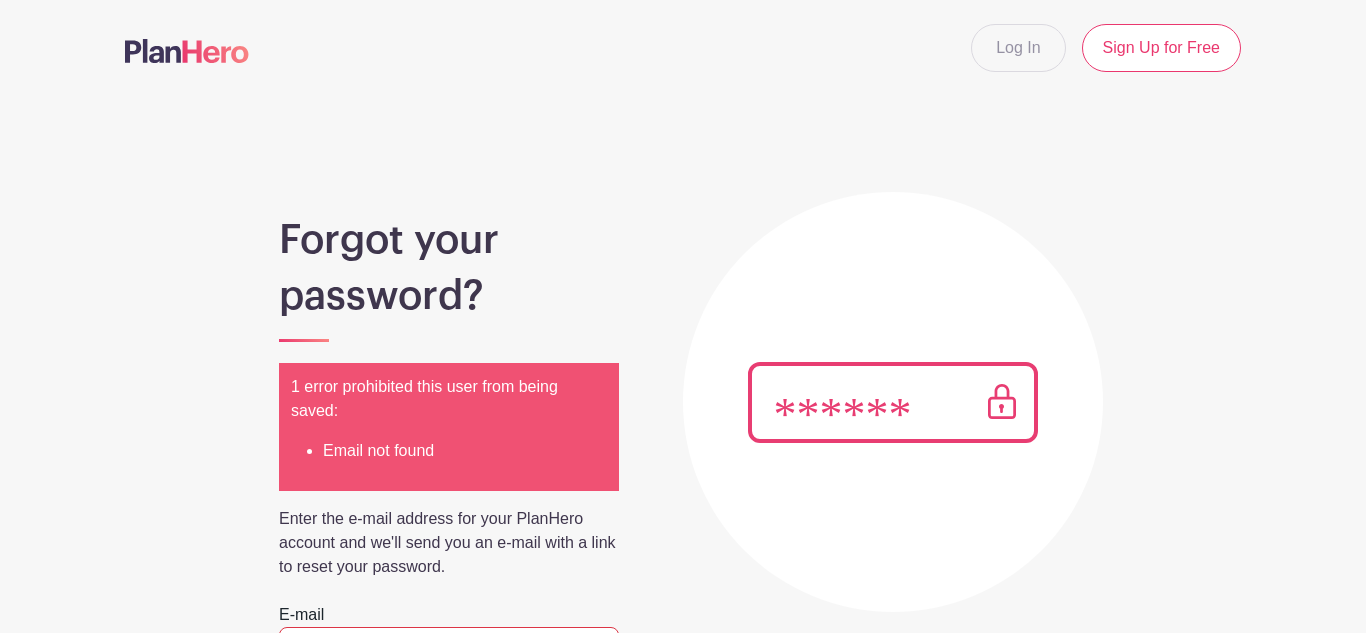 scroll, scrollTop: 3, scrollLeft: 0, axis: vertical 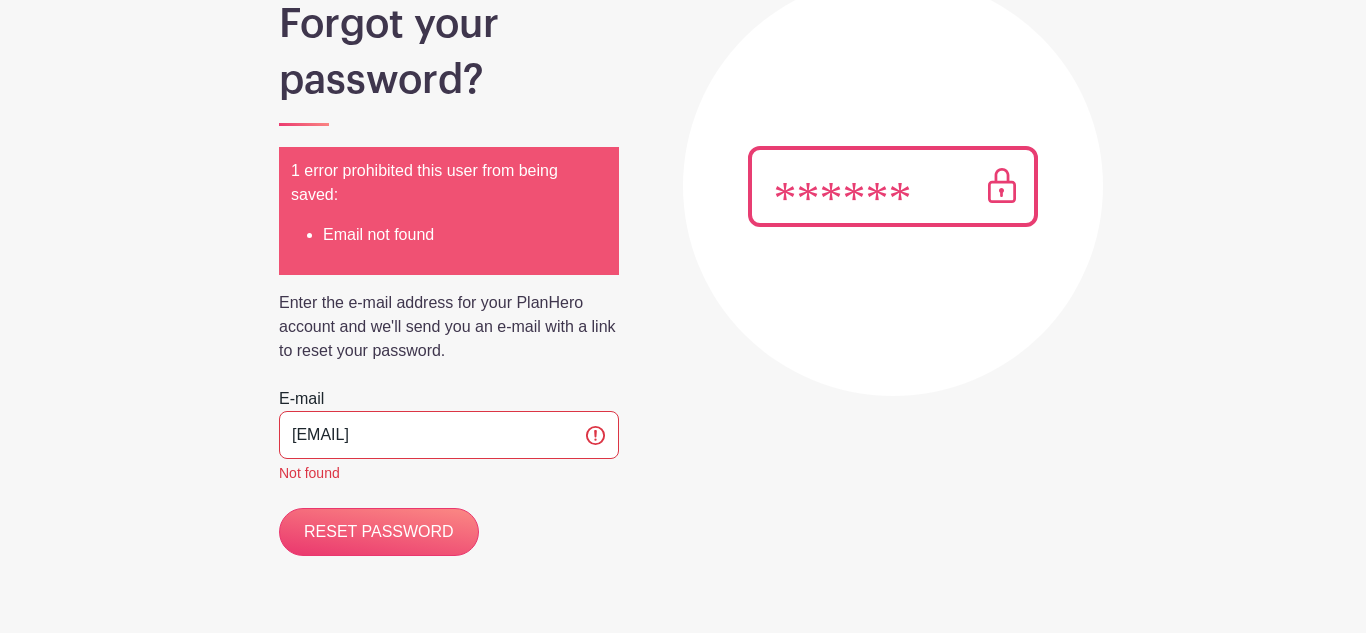 click at bounding box center [893, 186] 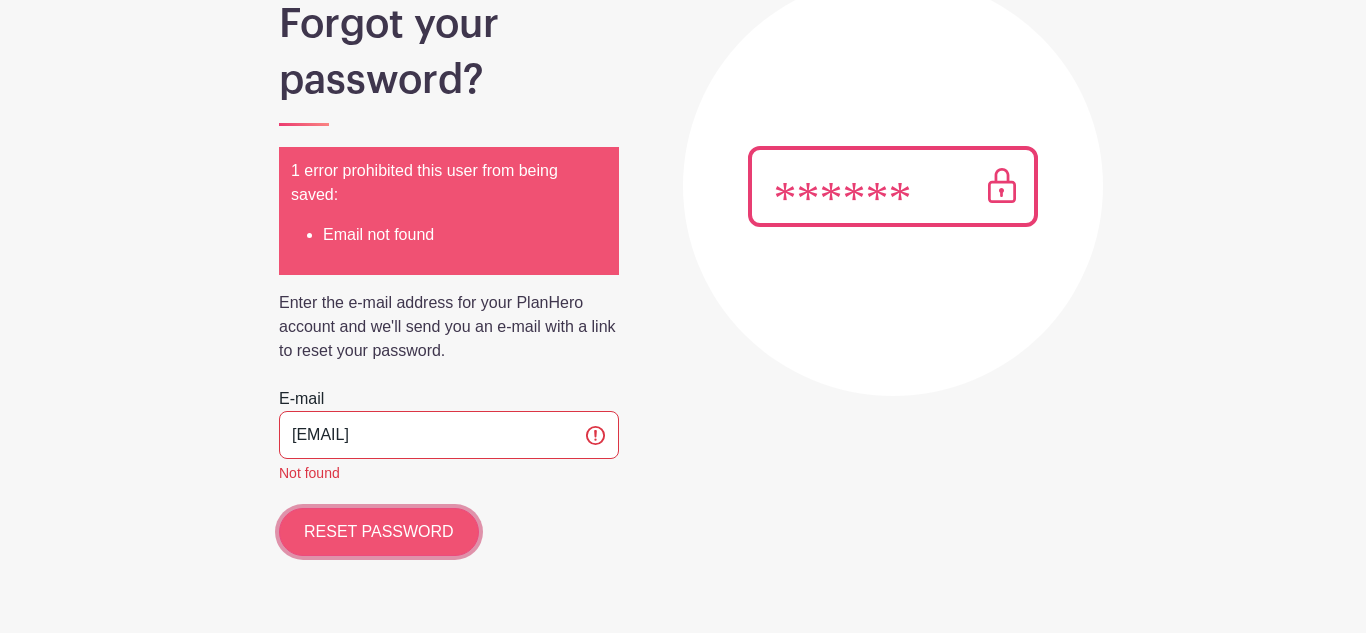 click on "RESET PASSWORD" at bounding box center (379, 532) 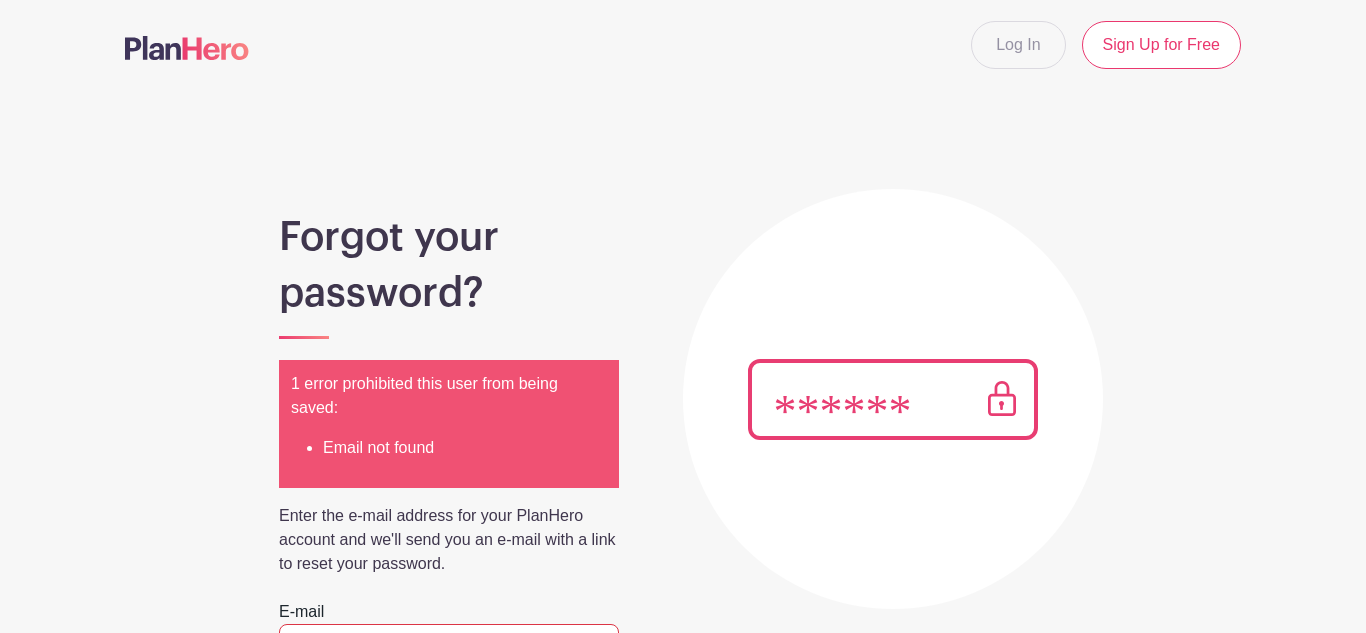 scroll, scrollTop: 3, scrollLeft: 0, axis: vertical 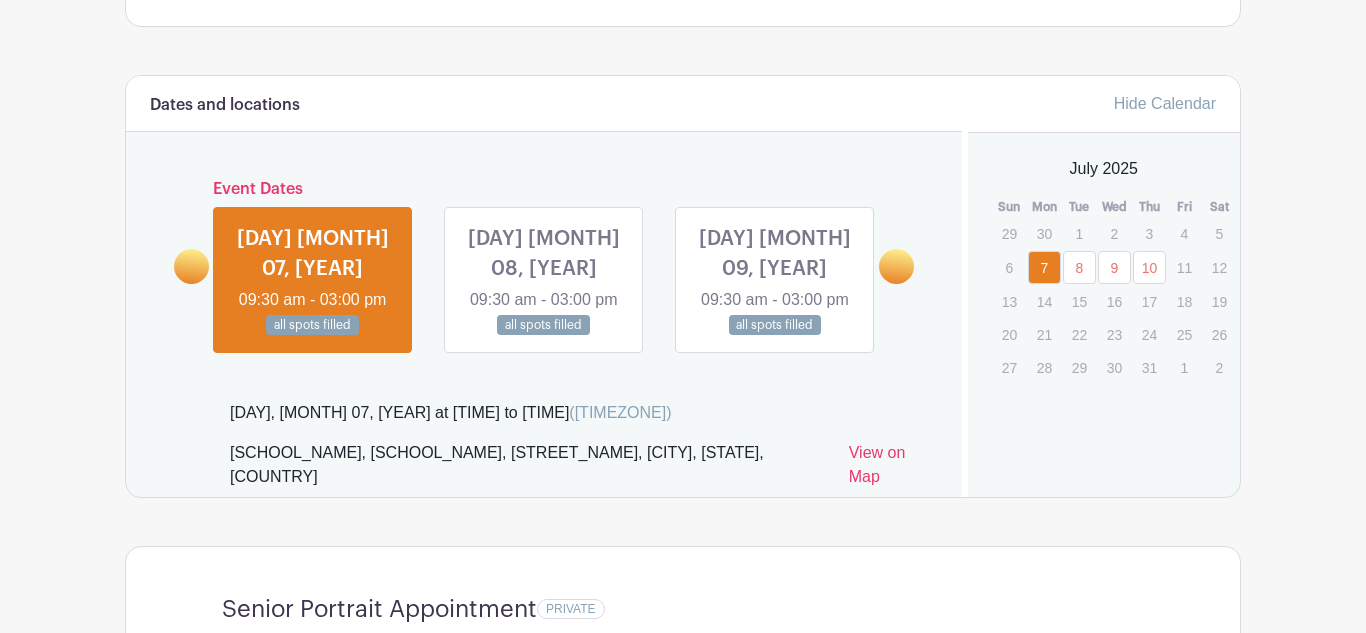 click at bounding box center [896, 266] 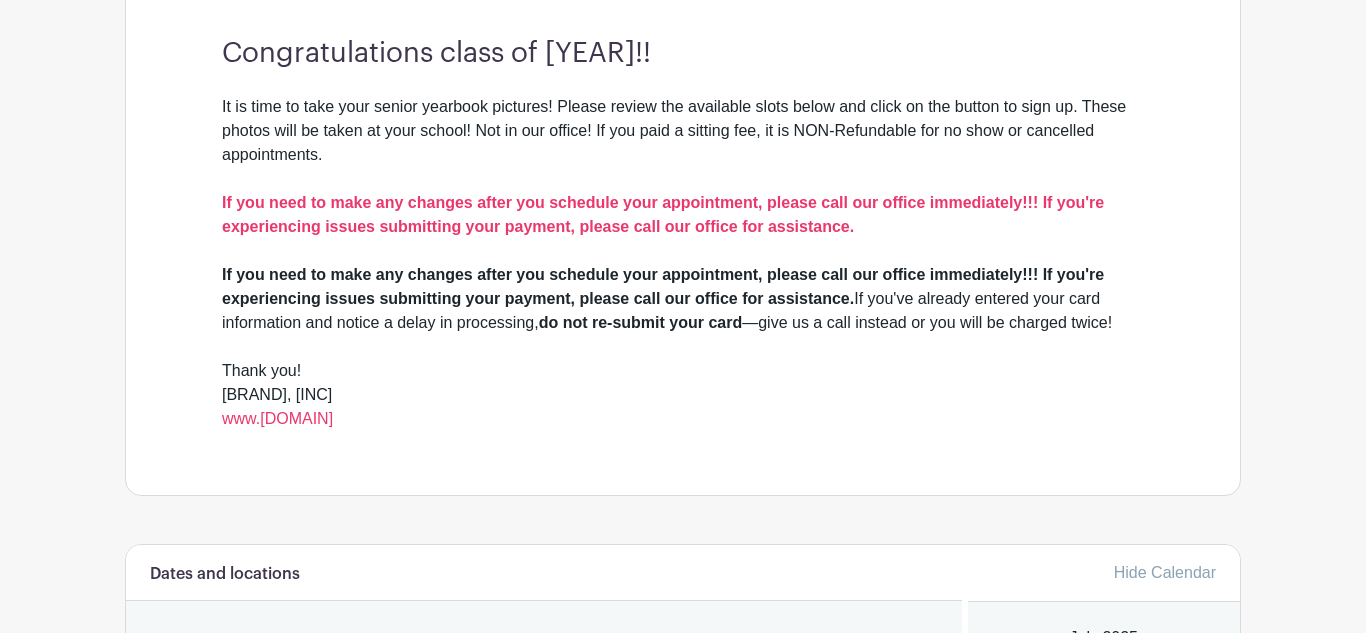 scroll, scrollTop: 580, scrollLeft: 0, axis: vertical 